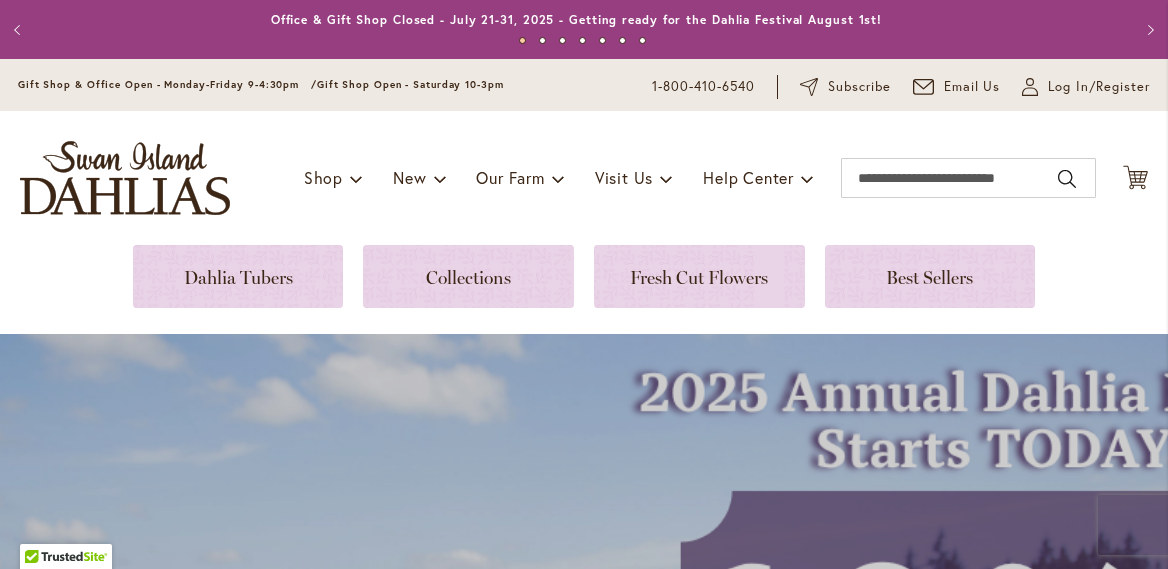 scroll, scrollTop: 0, scrollLeft: 0, axis: both 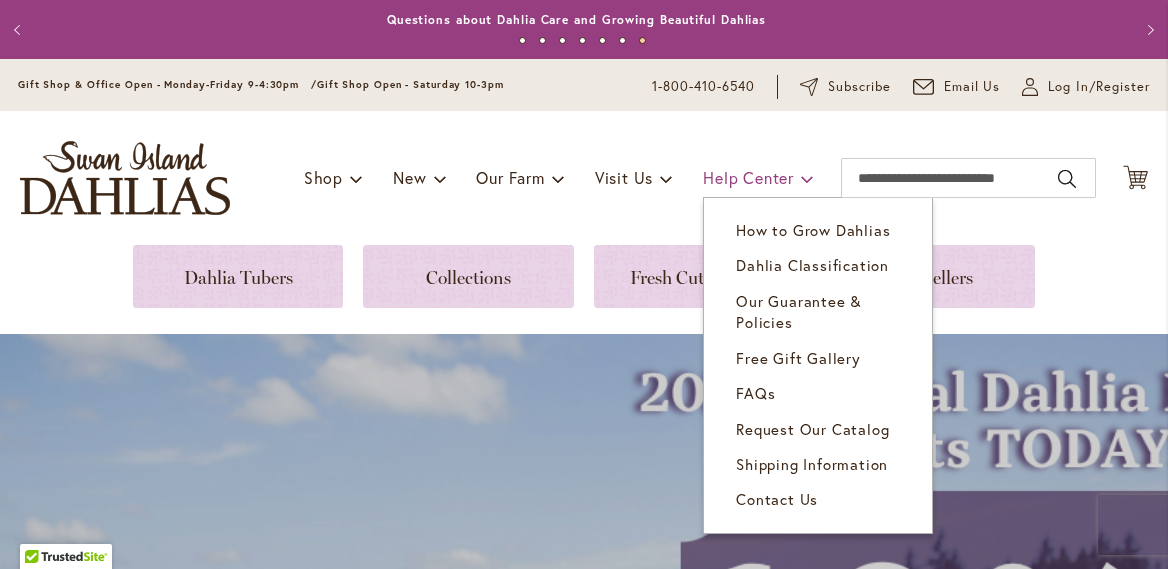 type on "**********" 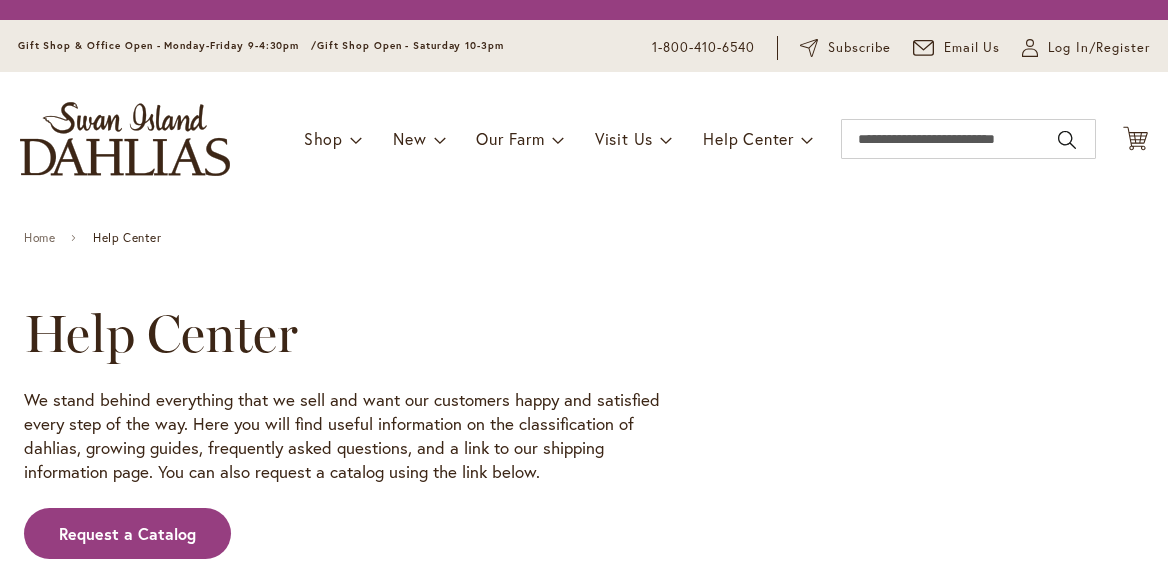 scroll, scrollTop: 0, scrollLeft: 0, axis: both 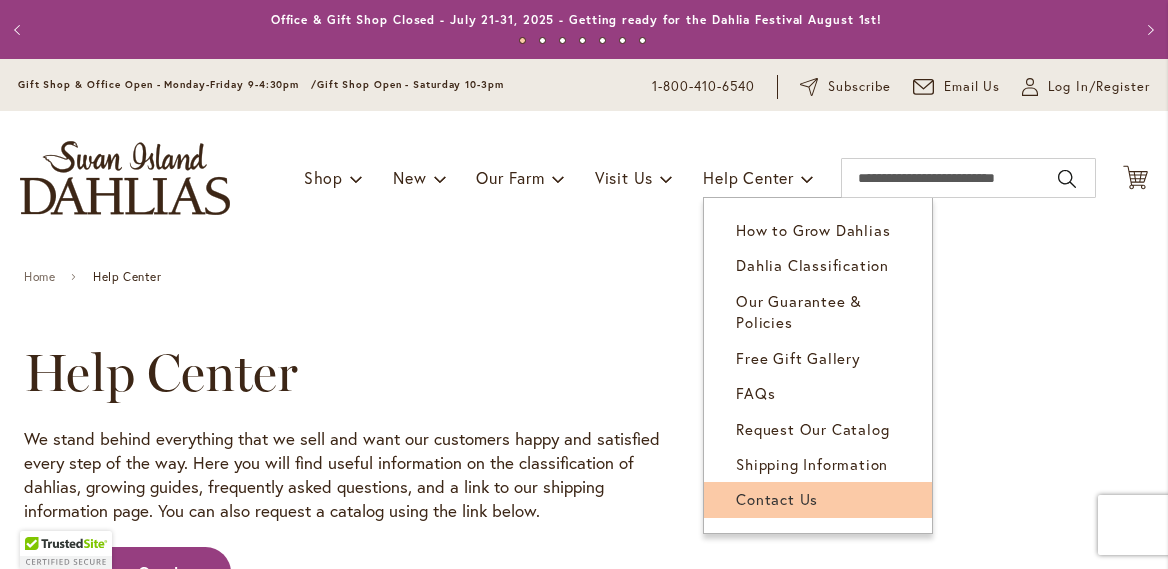 type on "**********" 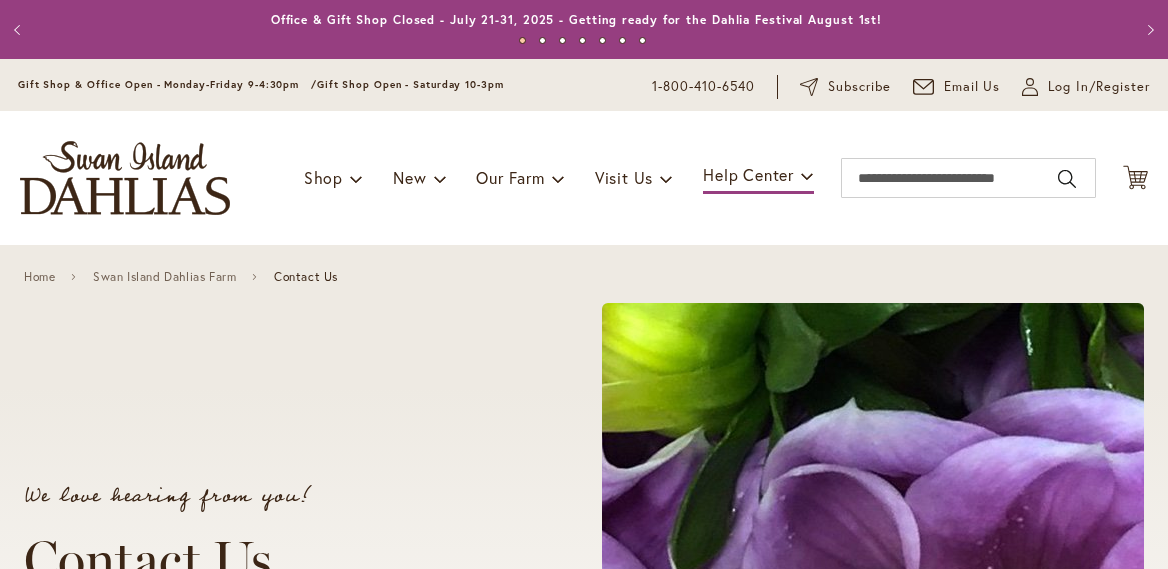 scroll, scrollTop: 0, scrollLeft: 0, axis: both 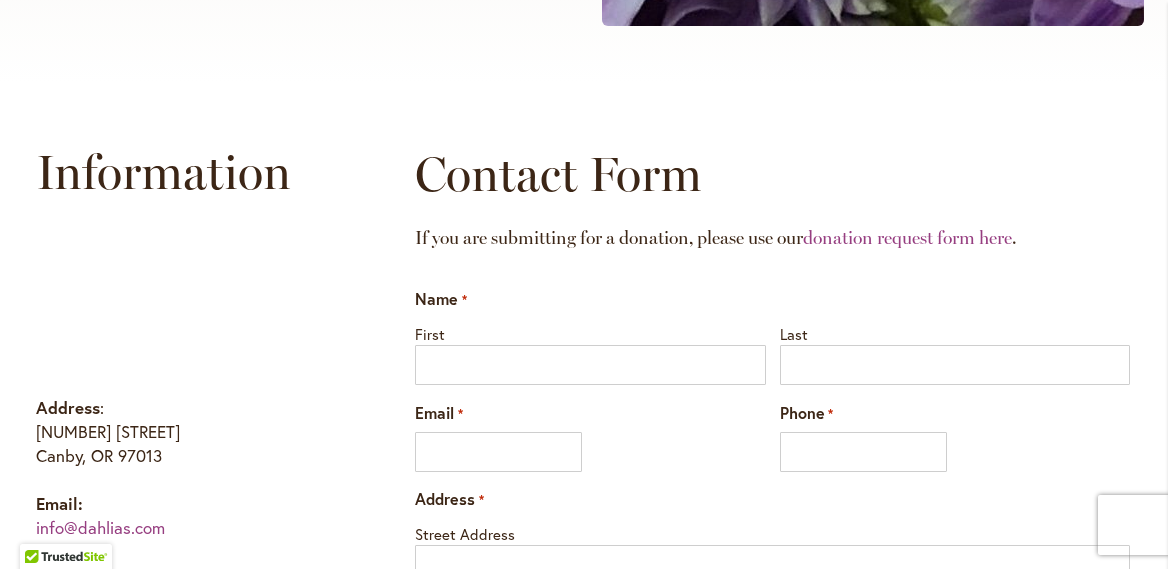 type on "**********" 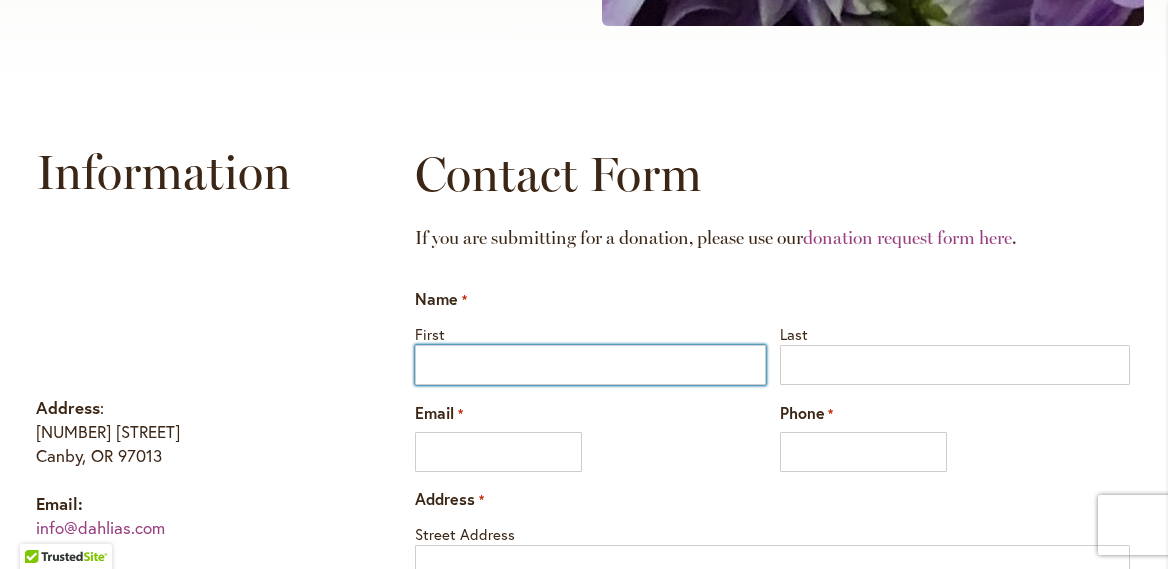 click on "First" at bounding box center (590, 365) 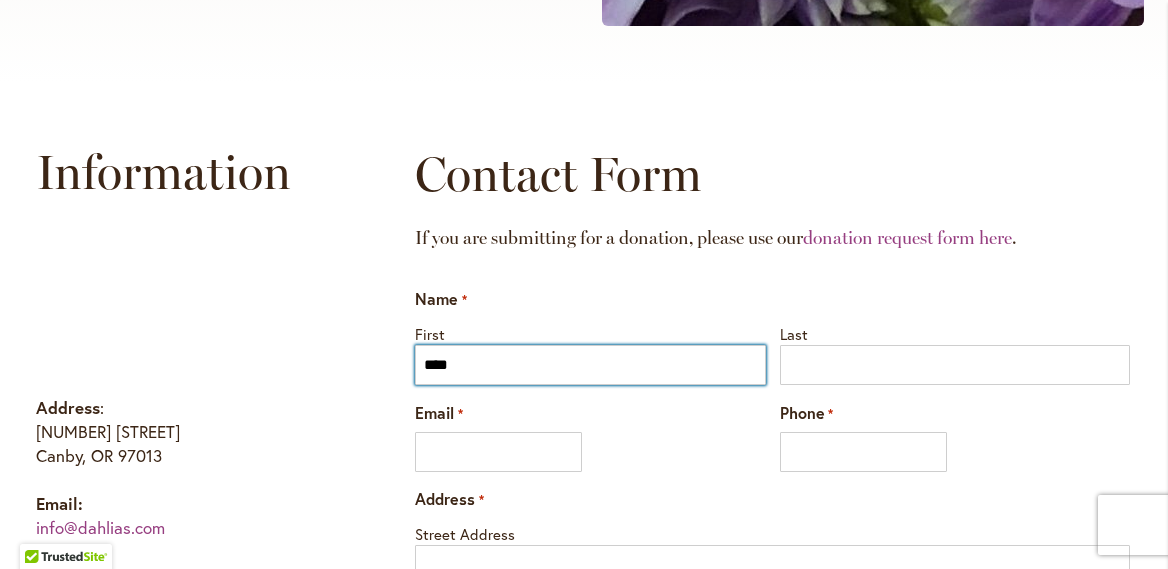 type on "**********" 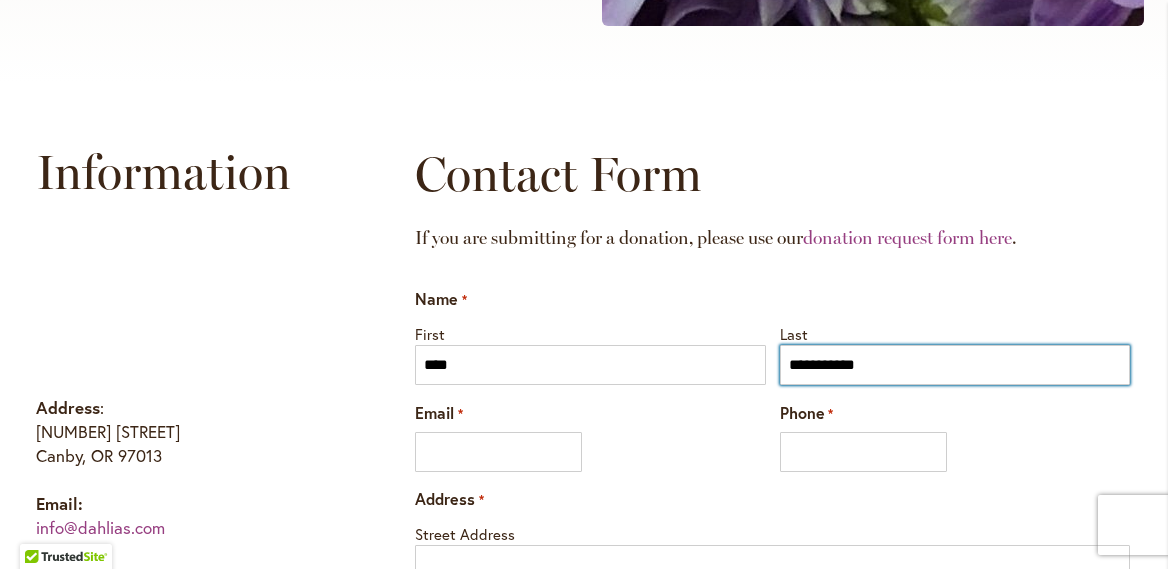 type on "**********" 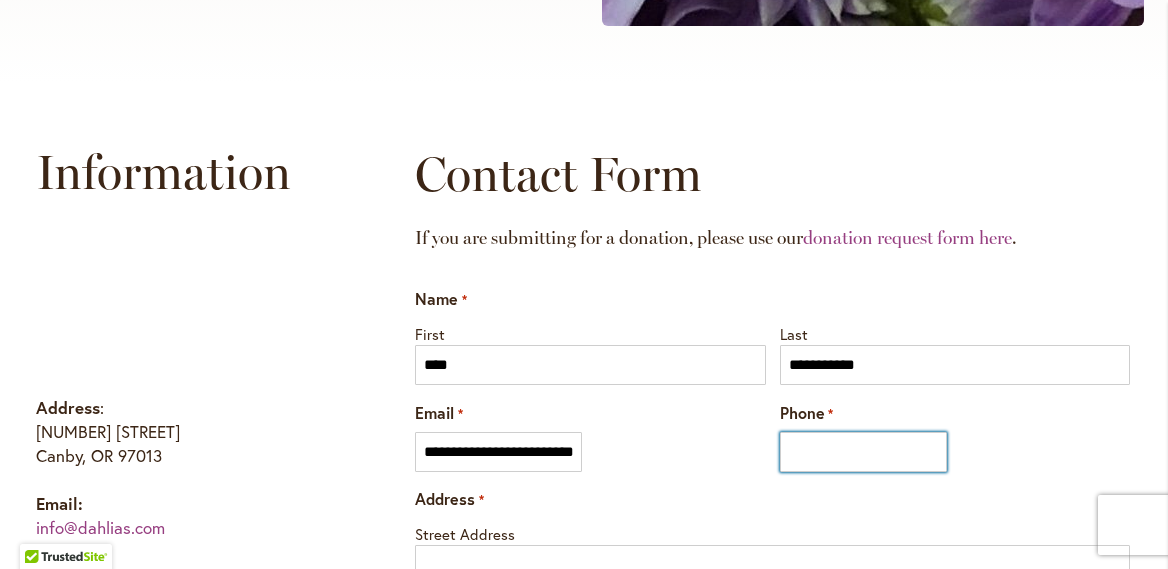 type on "**********" 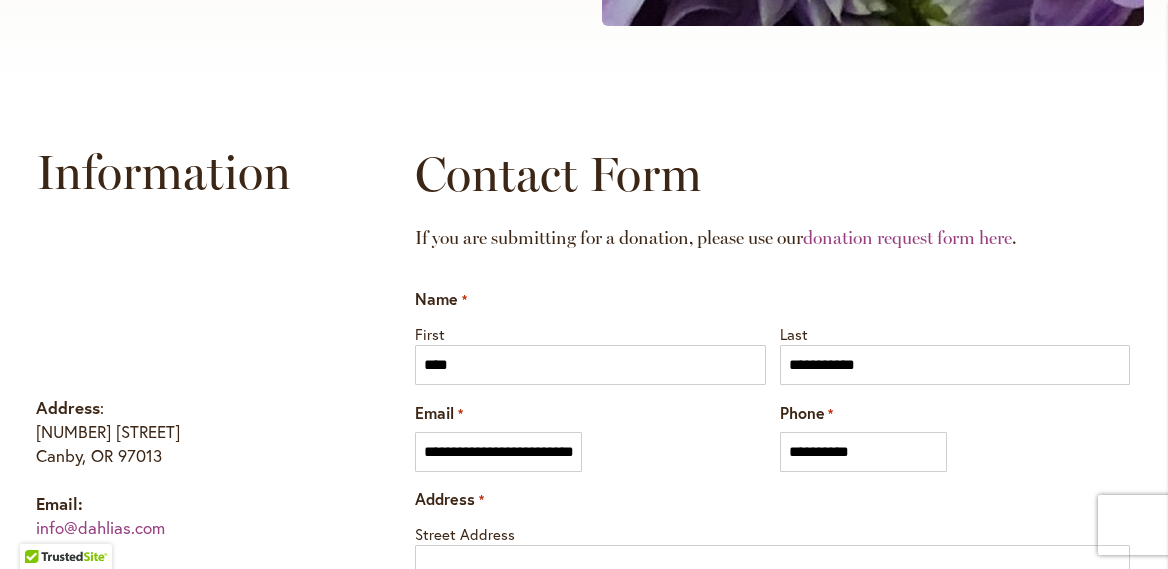 type on "**********" 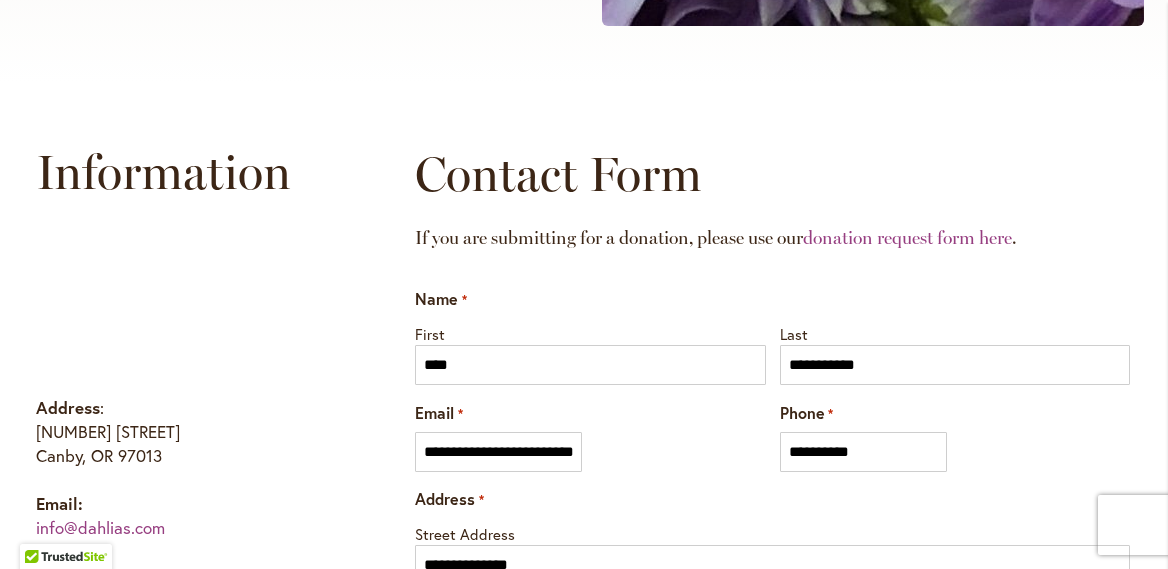type on "**********" 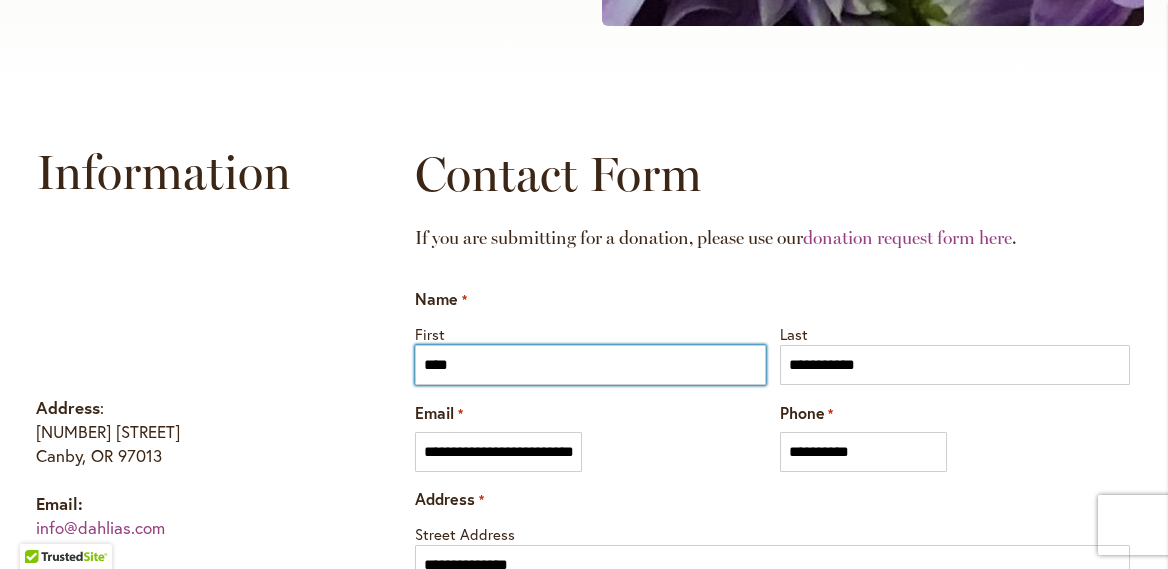 type on "**********" 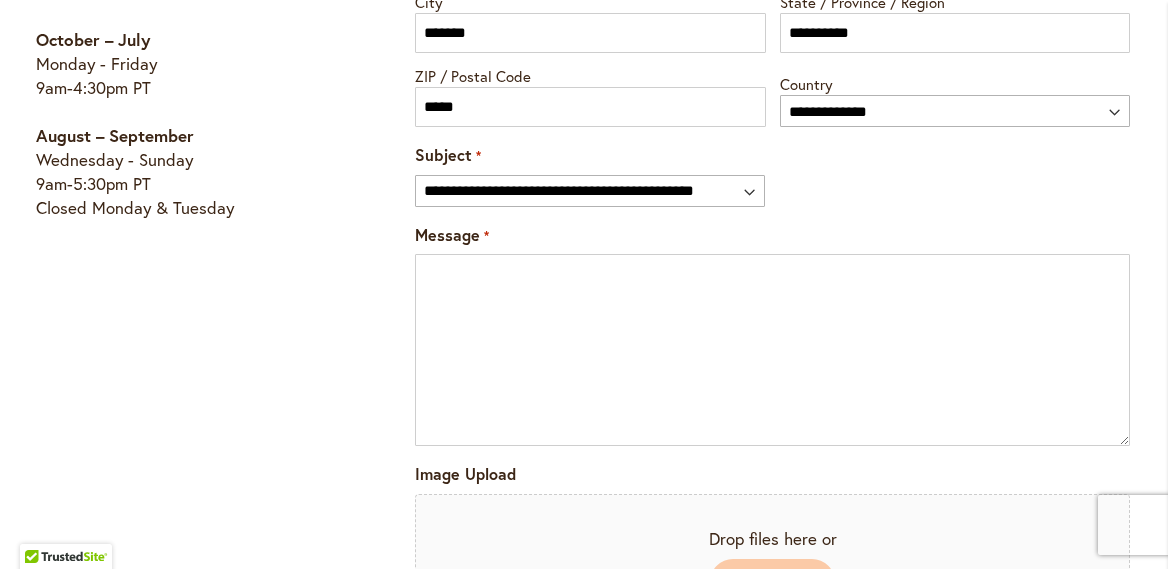 scroll, scrollTop: 1558, scrollLeft: 0, axis: vertical 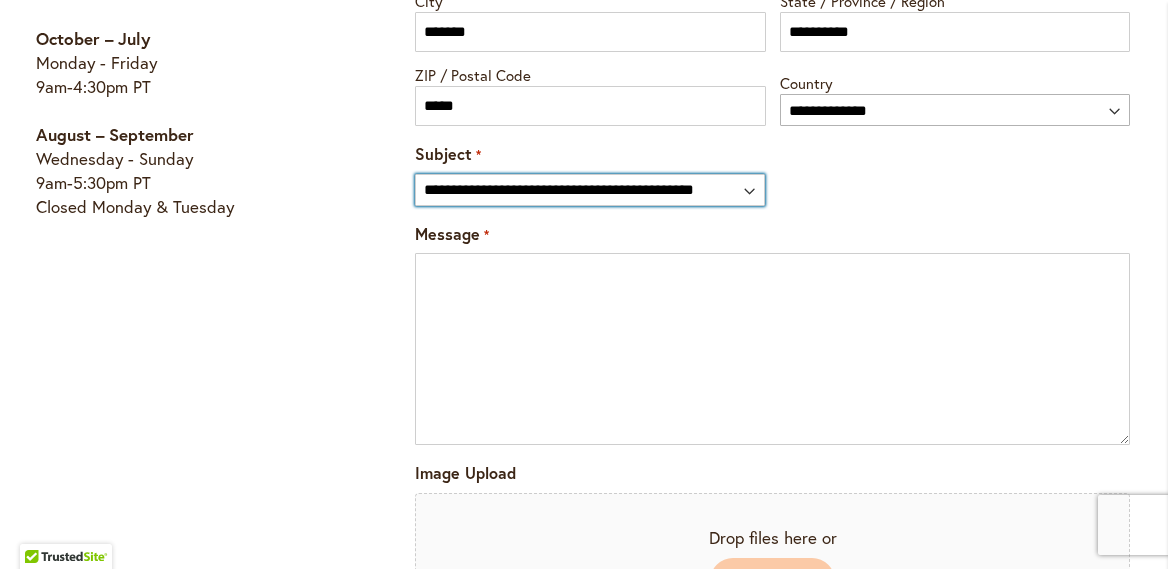 click on "**********" at bounding box center [589, 190] 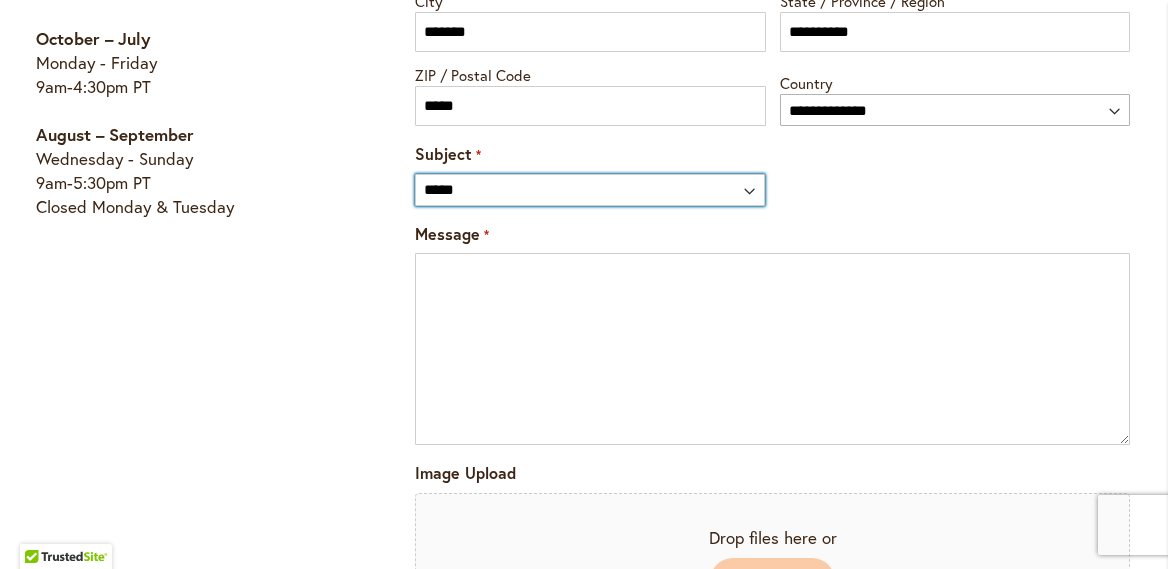 click on "**********" at bounding box center (589, 190) 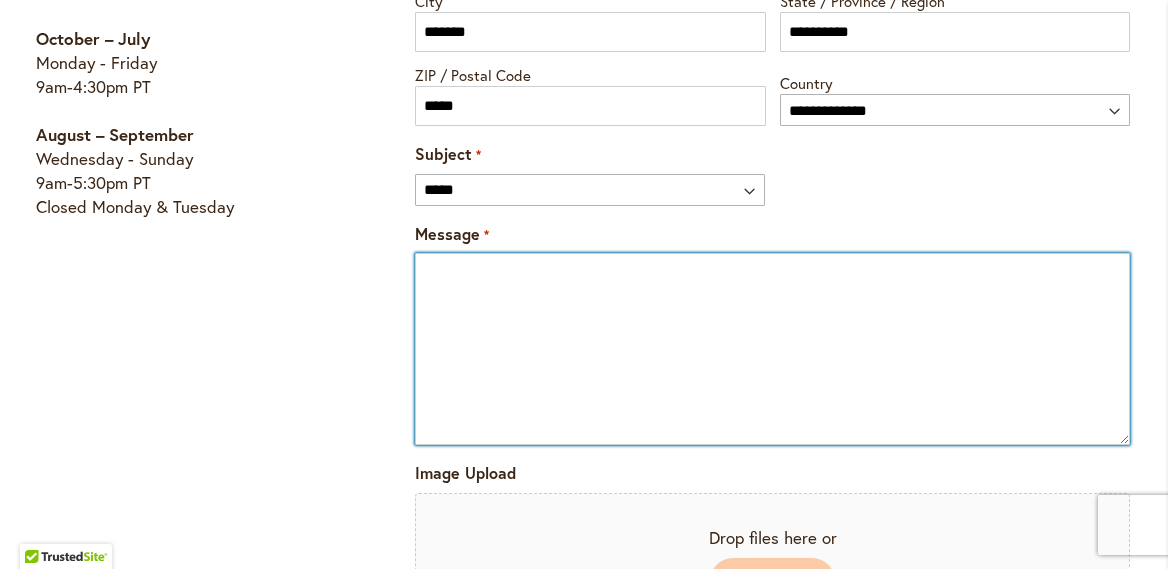 click on "Message *" at bounding box center (772, 349) 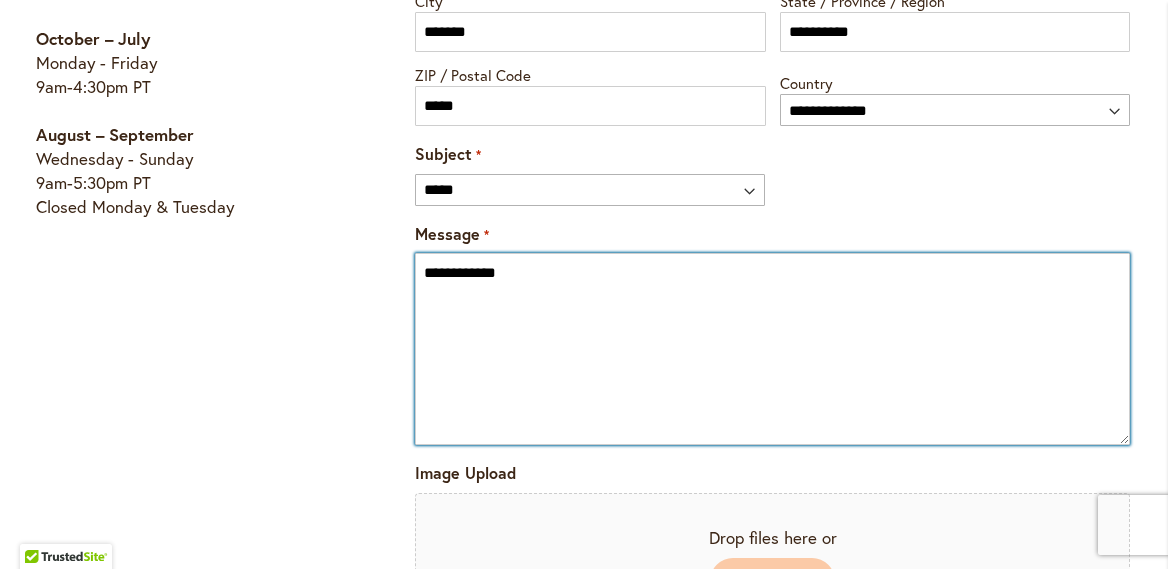 paste on "******" 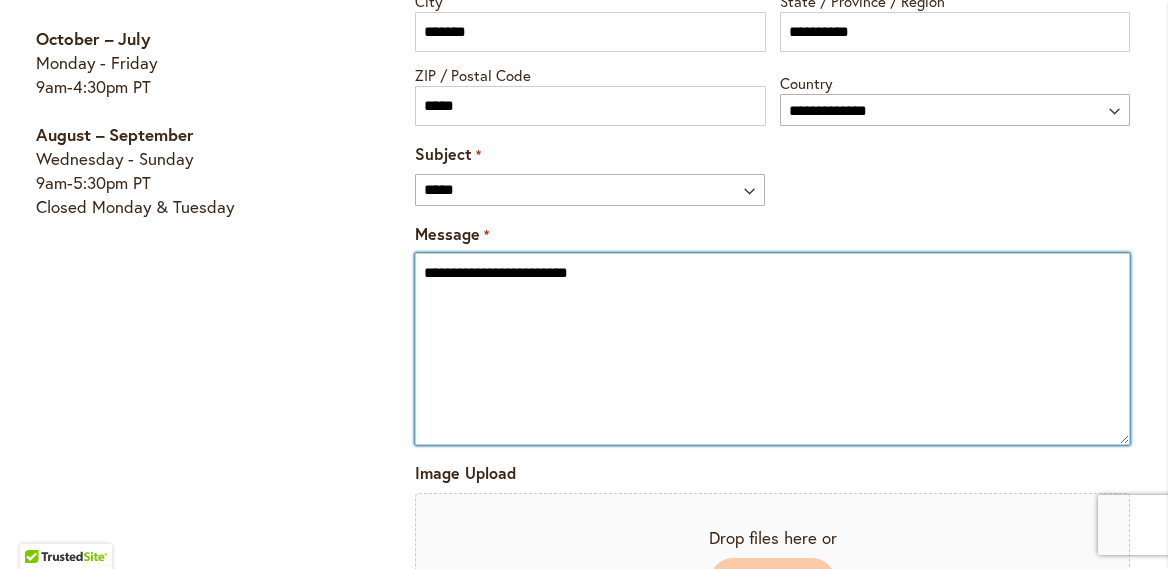 paste on "******" 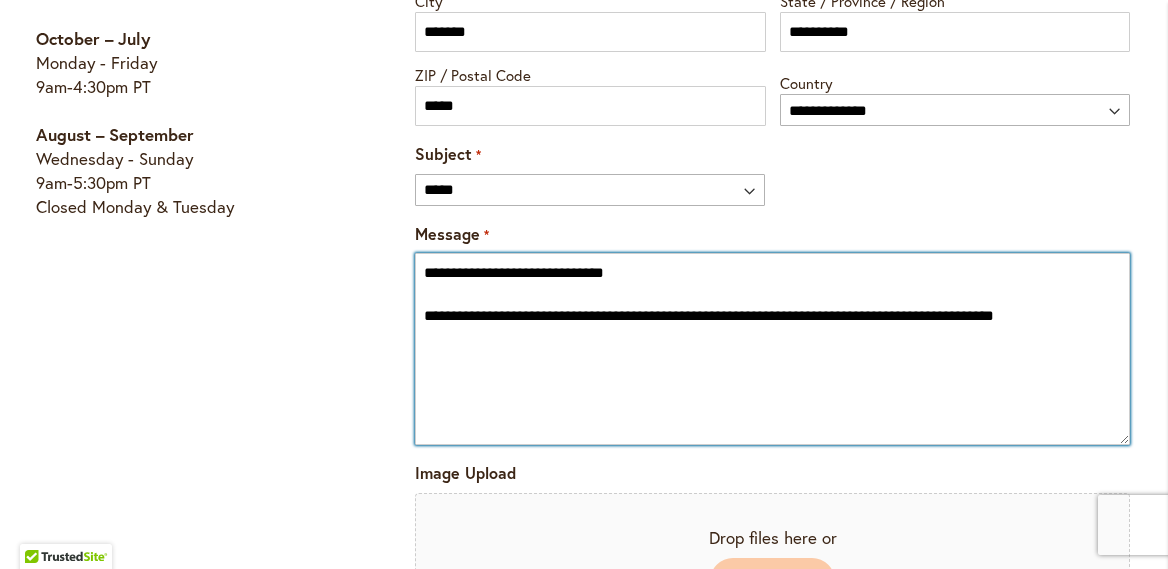 click on "**********" at bounding box center [772, 349] 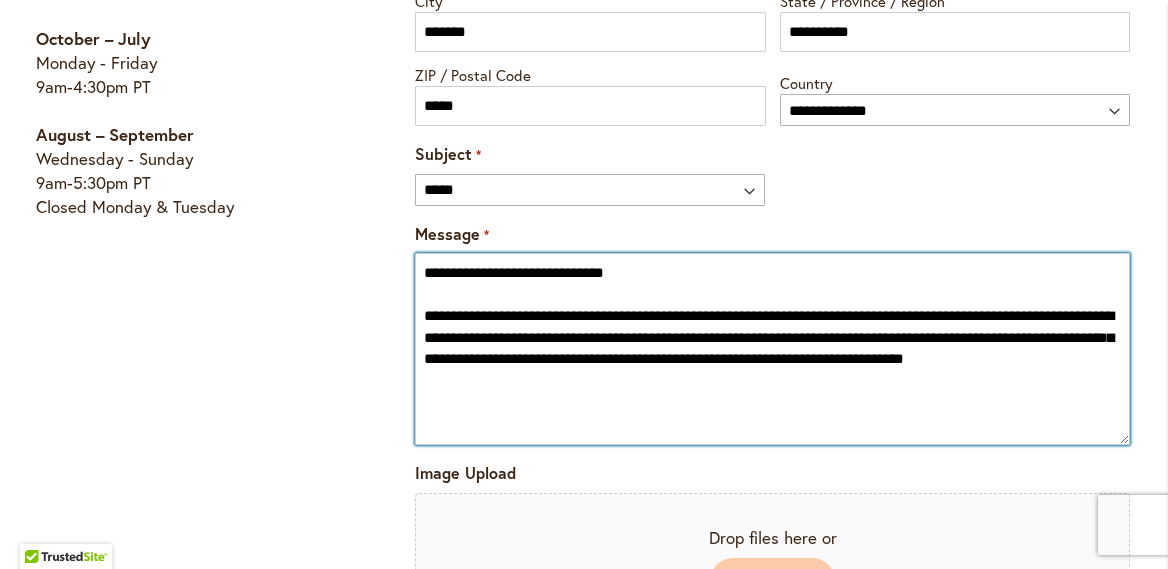 click on "**********" at bounding box center (772, 349) 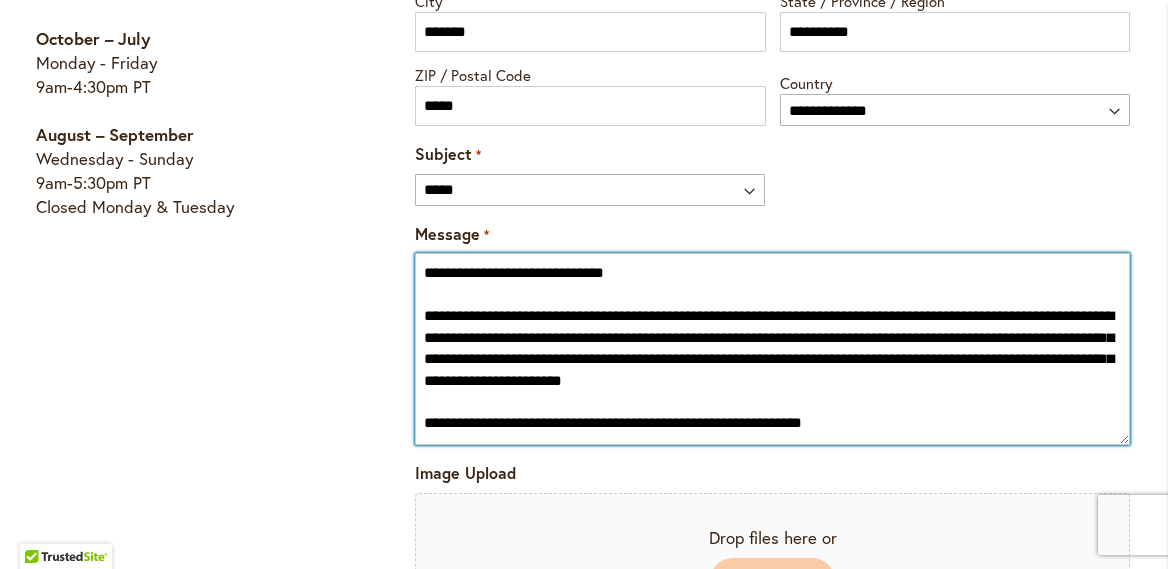 click on "**********" at bounding box center [772, 349] 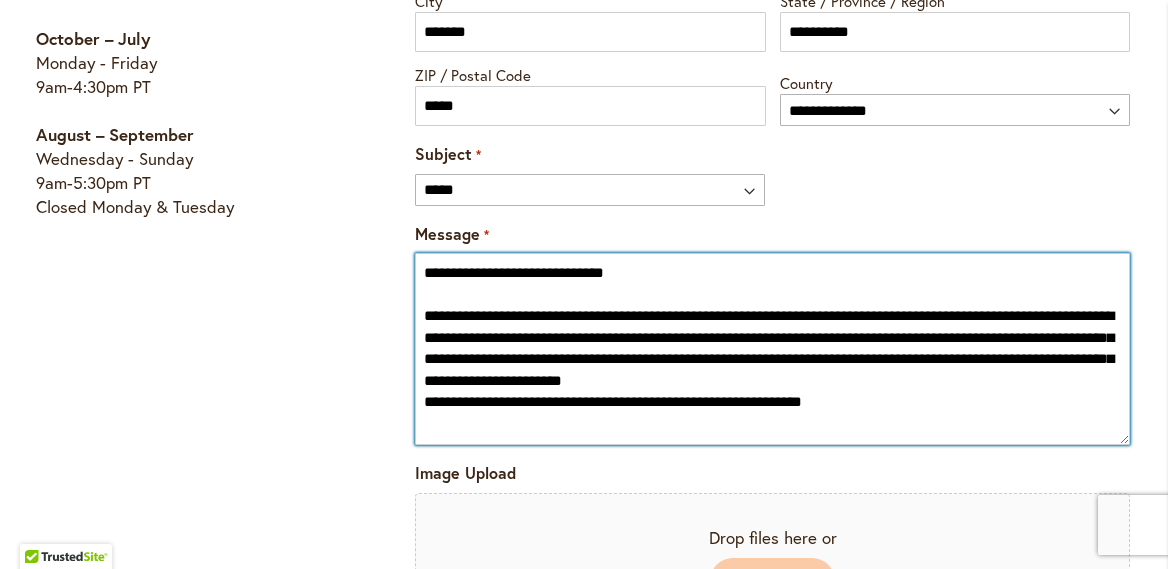 click on "**********" at bounding box center (772, 349) 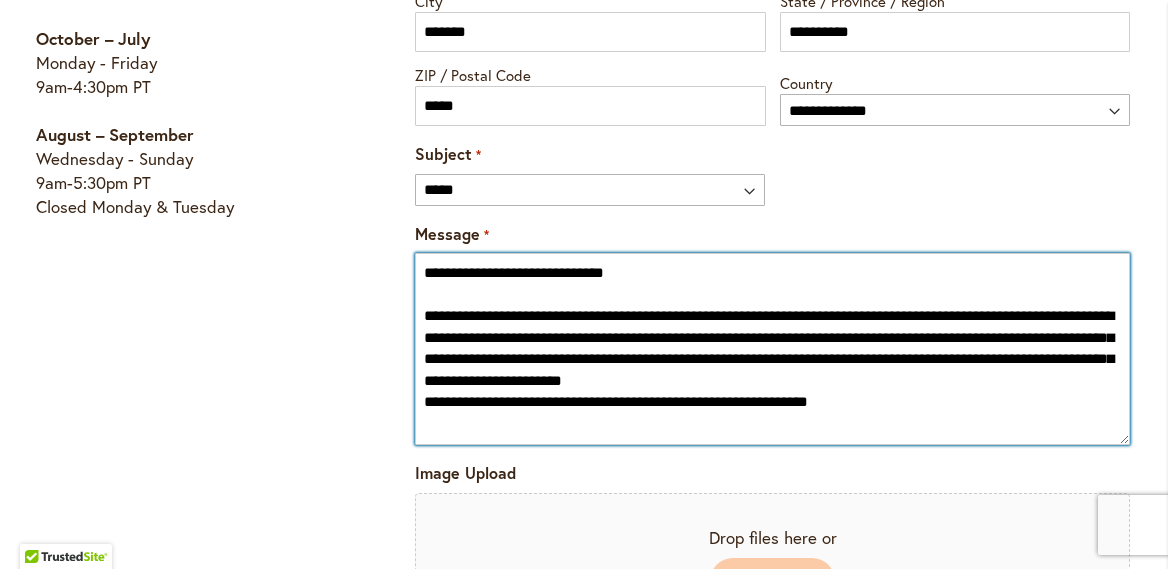click on "**********" at bounding box center (772, 349) 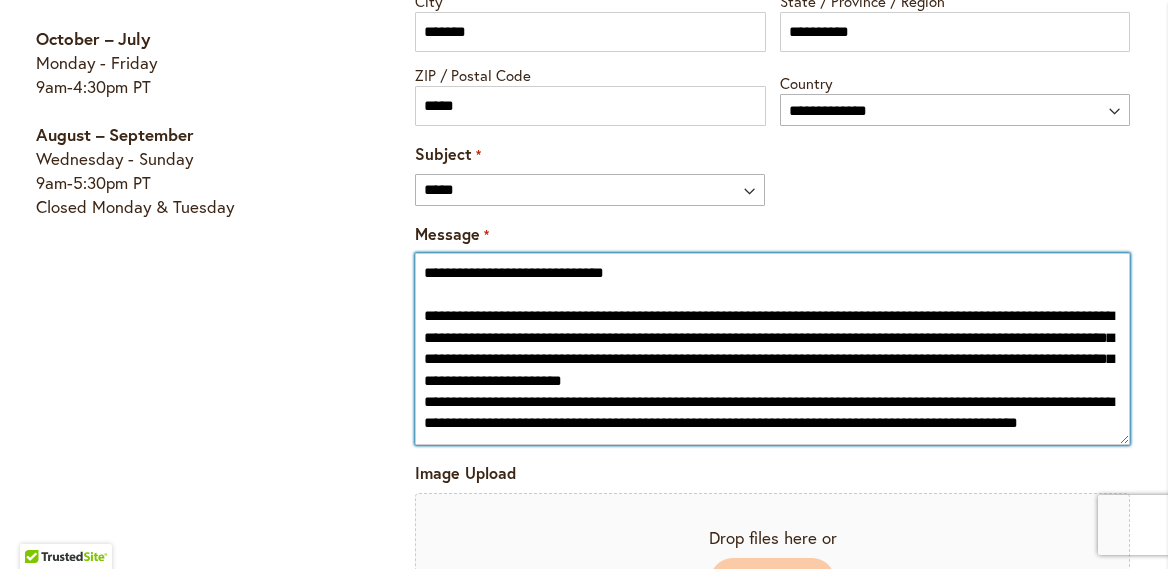 scroll, scrollTop: 9, scrollLeft: 0, axis: vertical 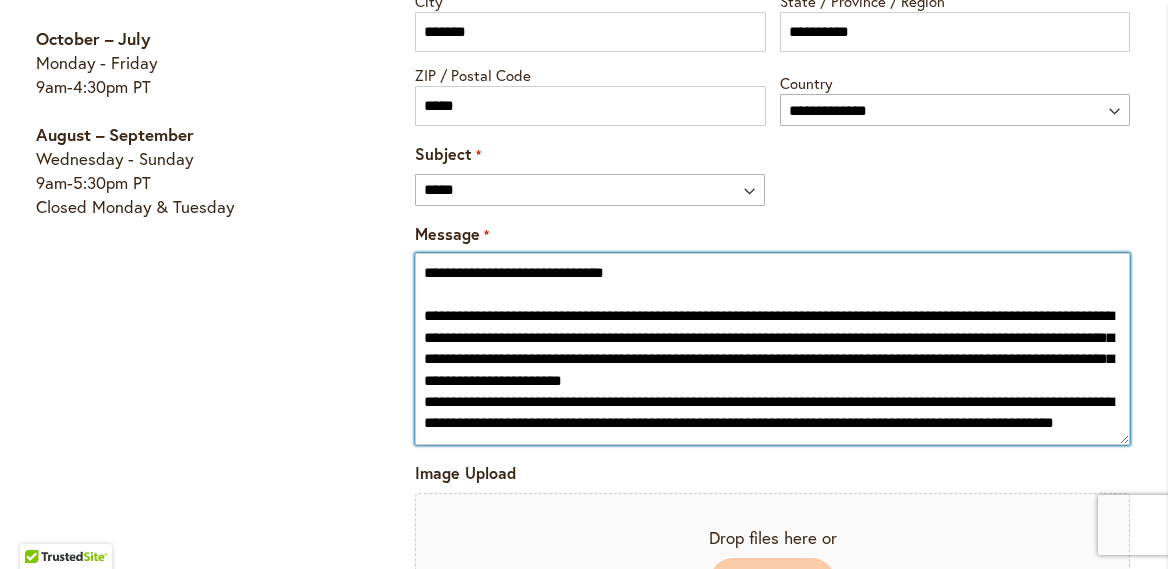 click on "**********" at bounding box center (772, 349) 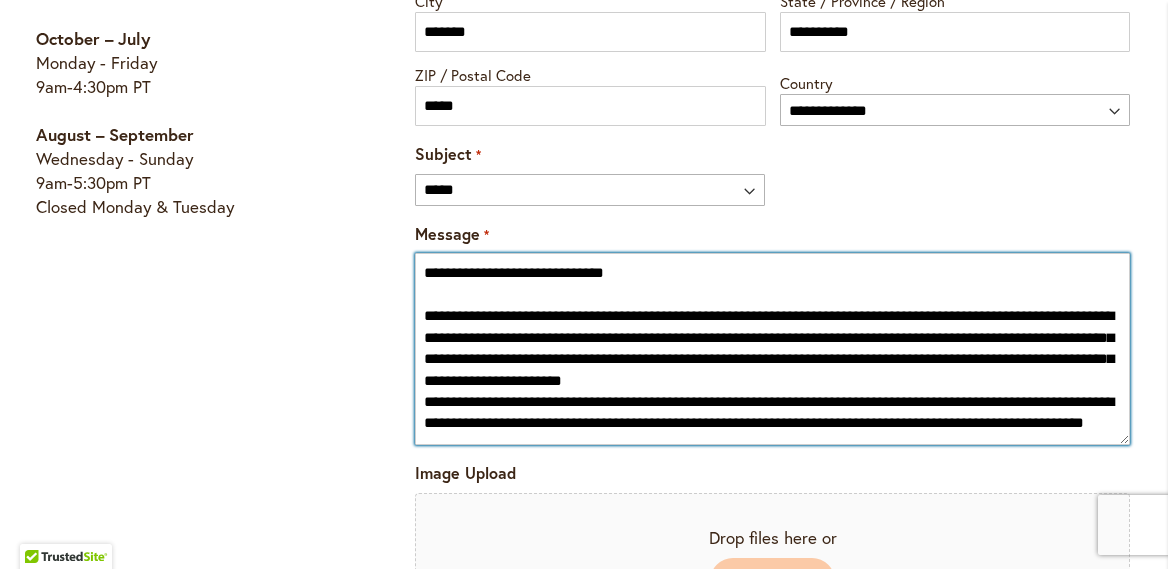 click on "**********" at bounding box center [772, 349] 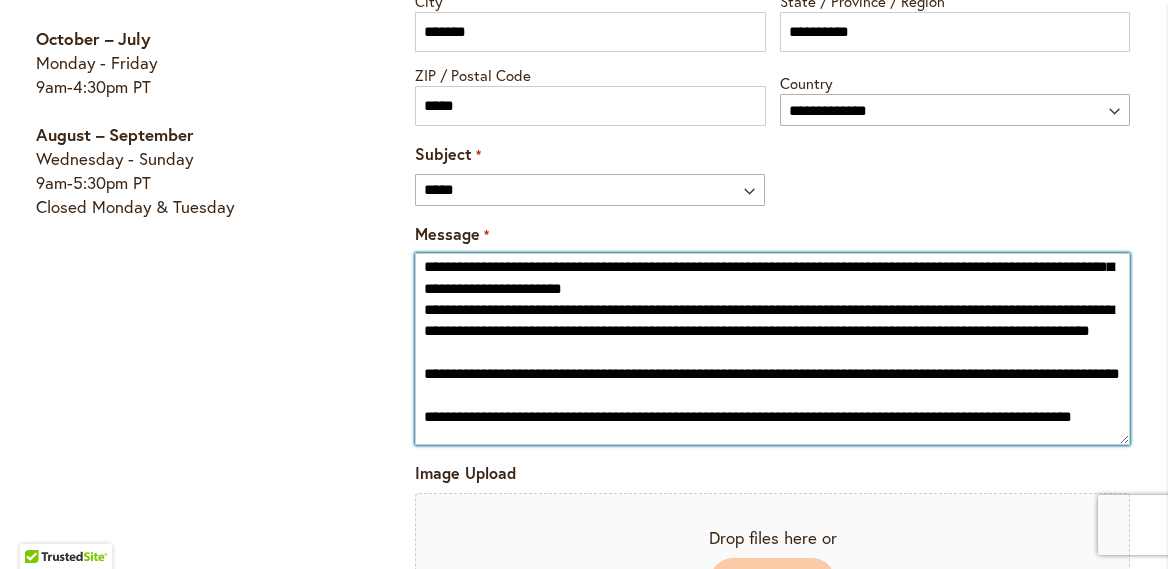 scroll, scrollTop: 91, scrollLeft: 0, axis: vertical 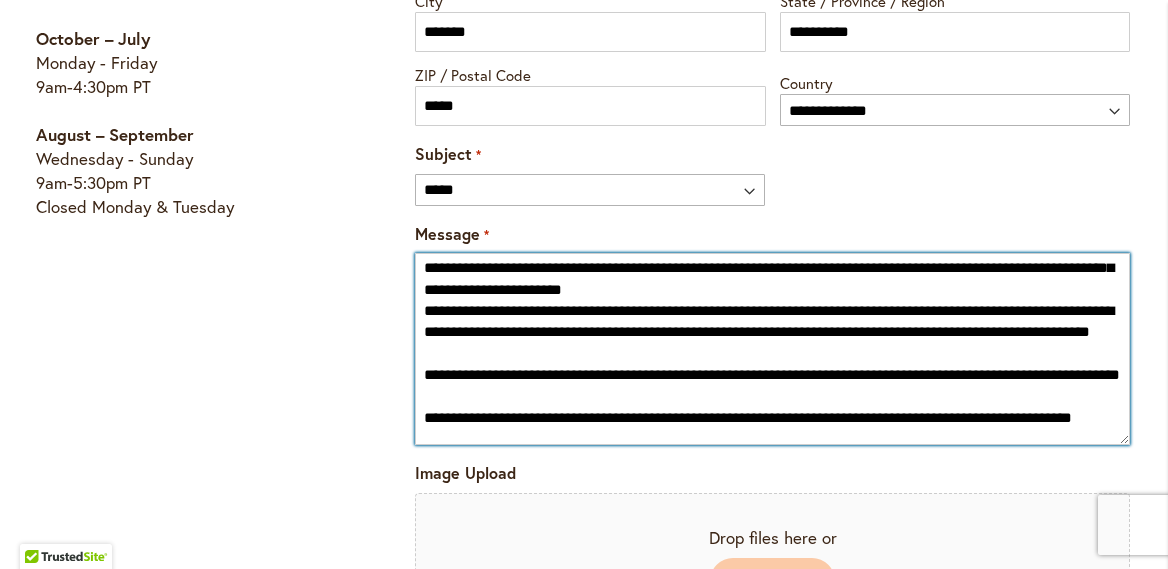 click on "**********" at bounding box center (772, 349) 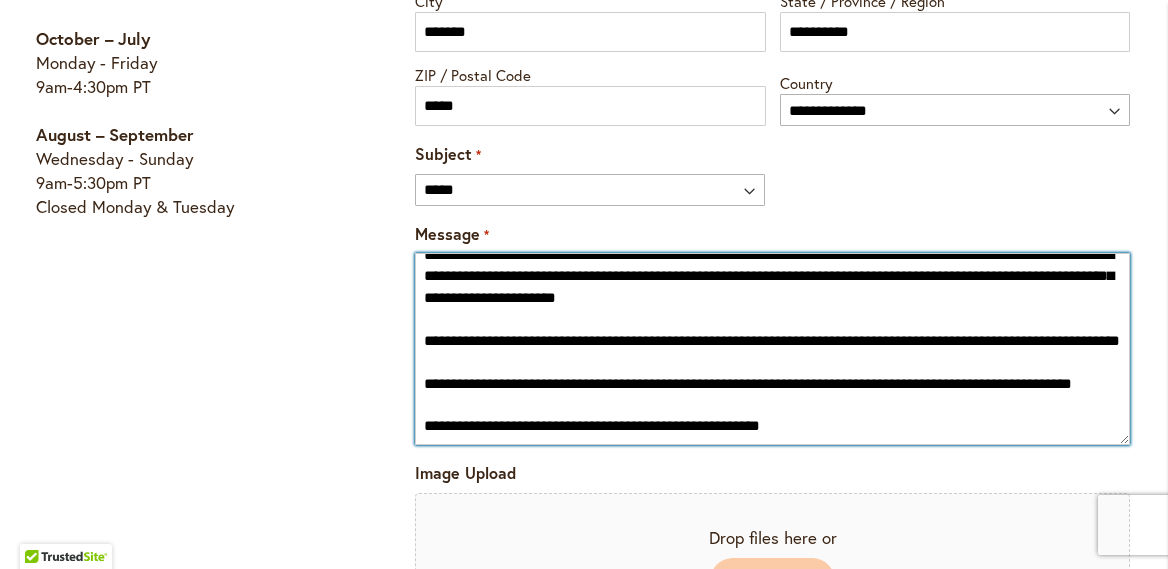 scroll, scrollTop: 190, scrollLeft: 0, axis: vertical 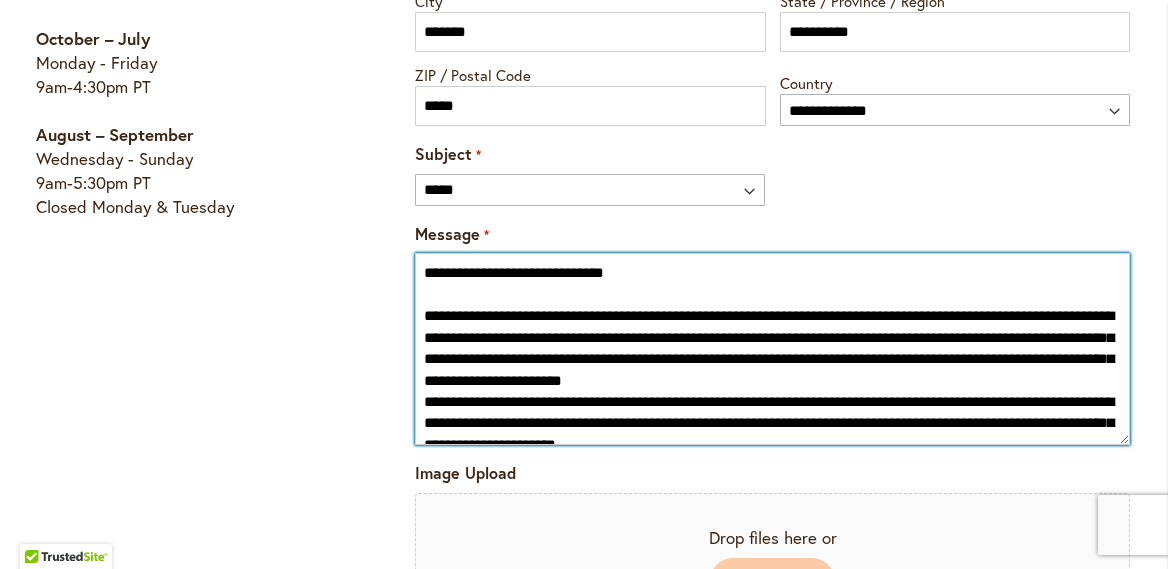 click on "Message *" at bounding box center (772, 349) 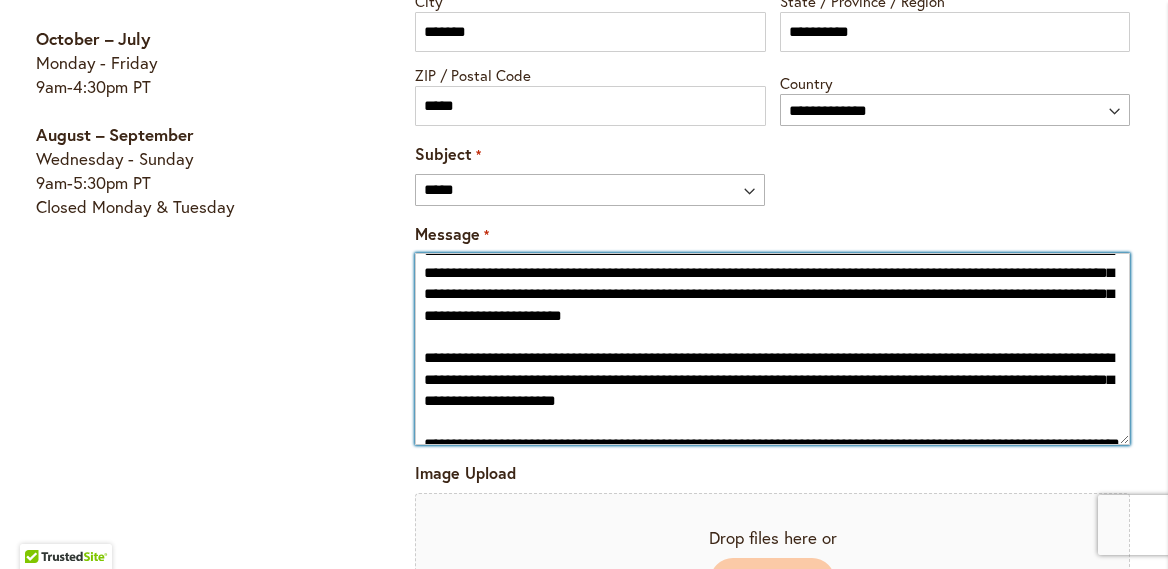 scroll, scrollTop: 59, scrollLeft: 0, axis: vertical 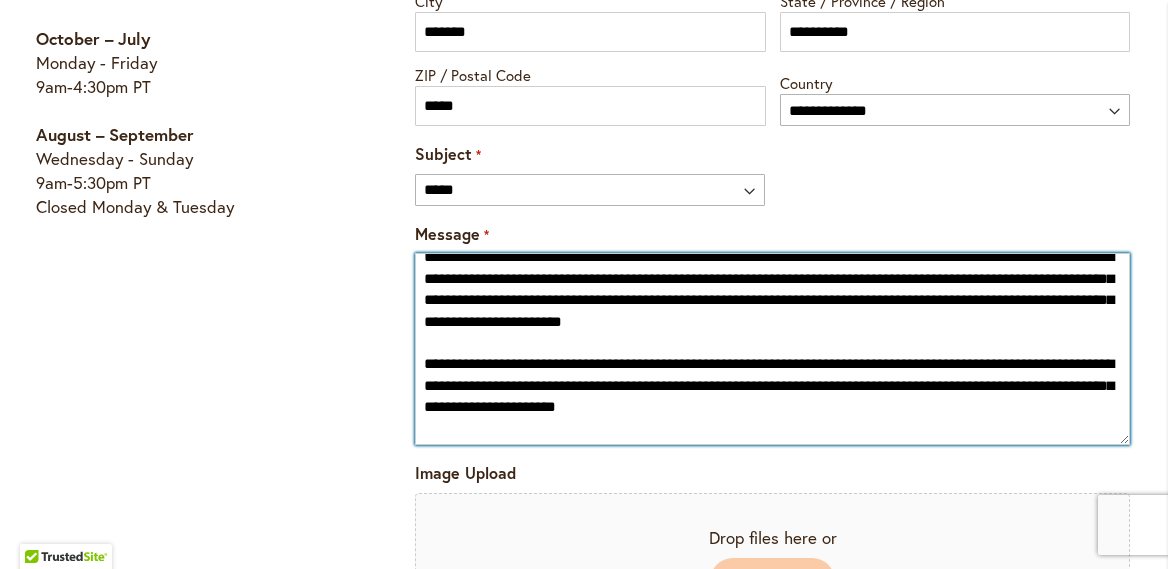 click on "Message *" at bounding box center [772, 349] 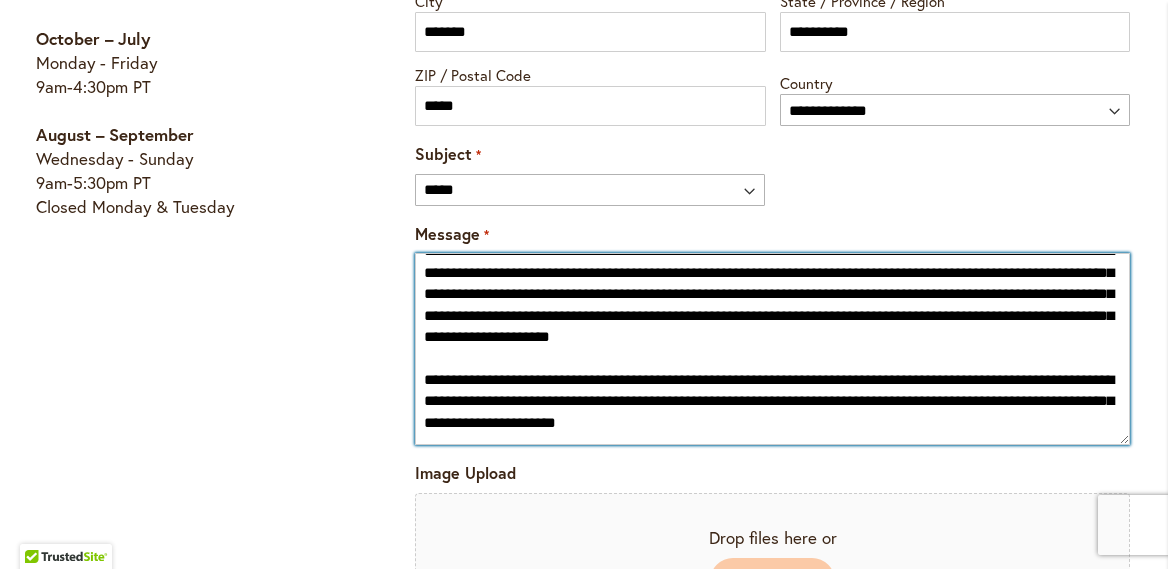 scroll, scrollTop: 67, scrollLeft: 0, axis: vertical 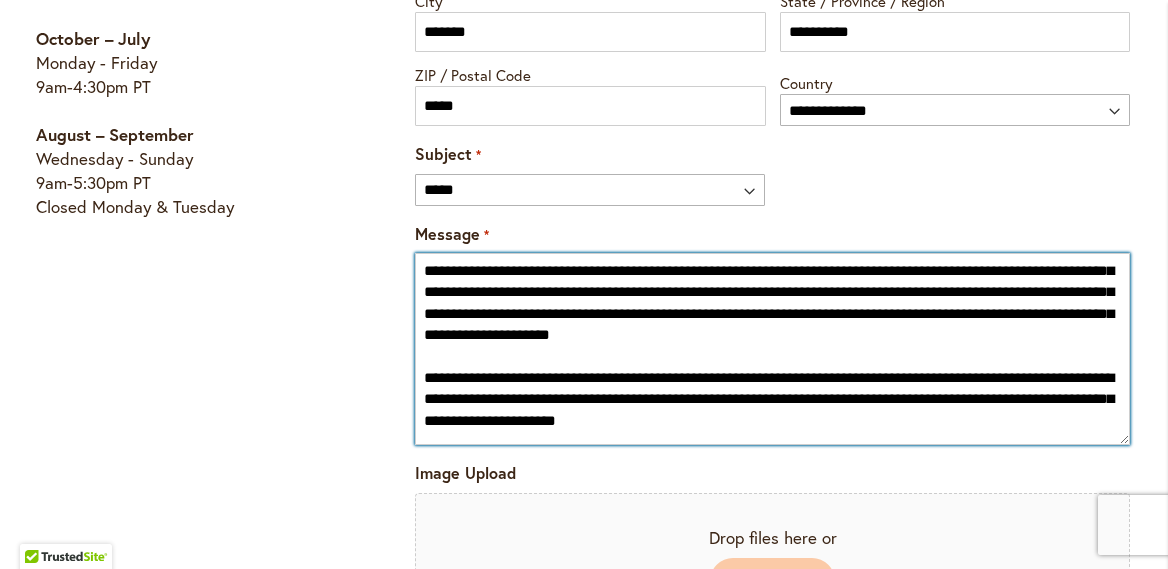 click on "Message *" at bounding box center (772, 349) 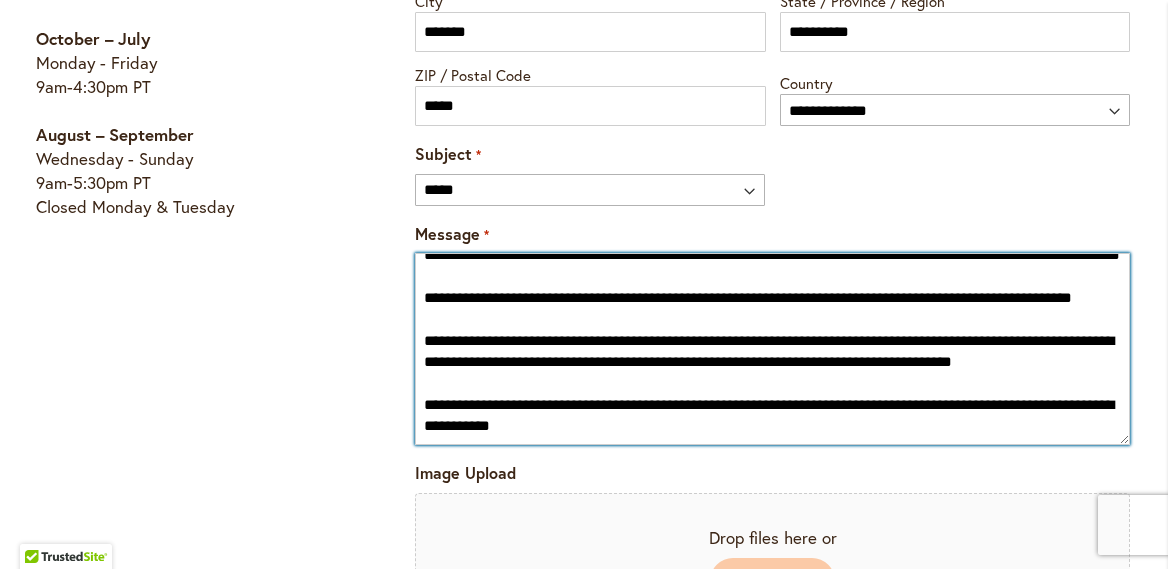 scroll, scrollTop: 361, scrollLeft: 0, axis: vertical 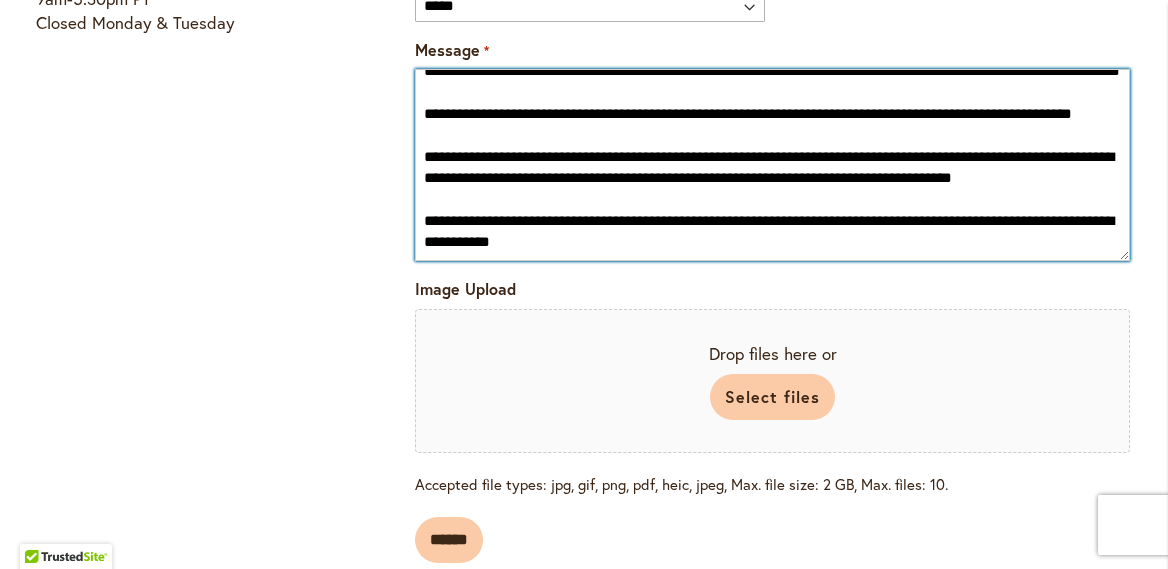 click on "Message *" at bounding box center [772, 165] 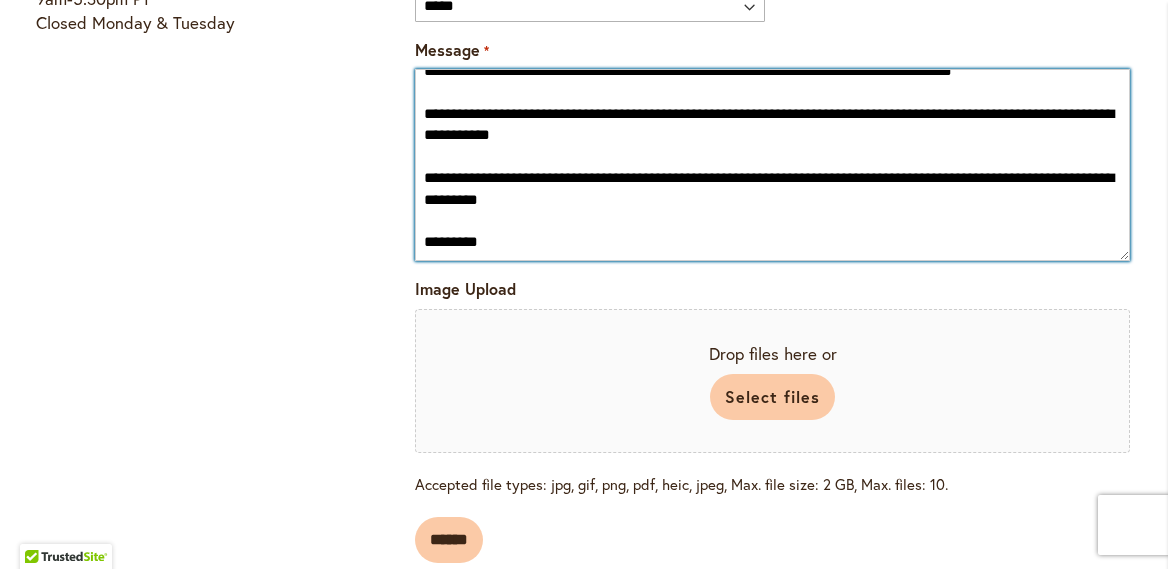 scroll, scrollTop: 502, scrollLeft: 0, axis: vertical 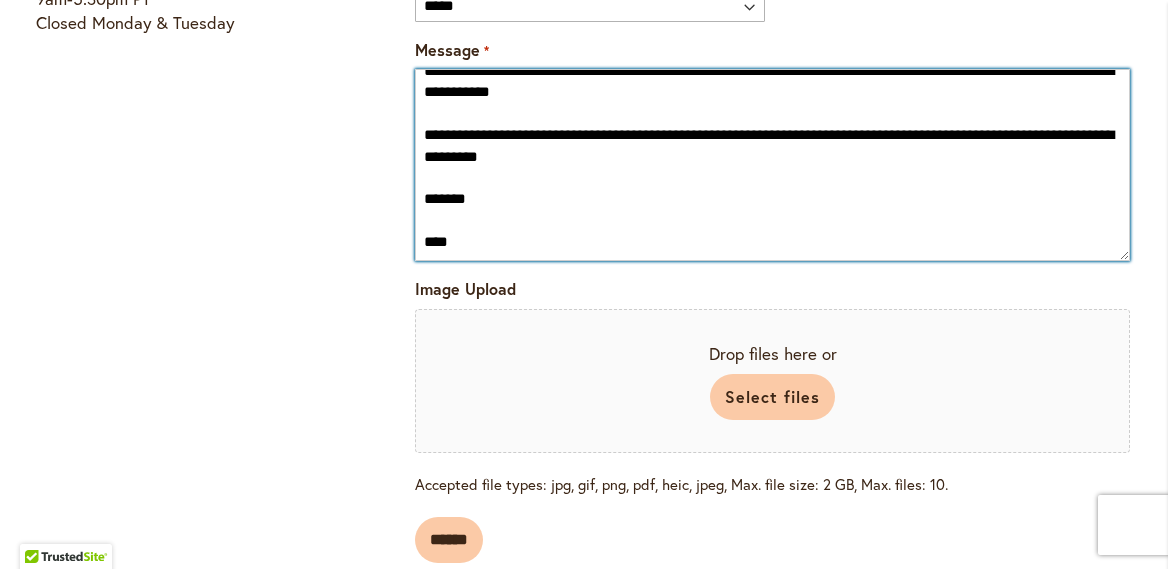 drag, startPoint x: 423, startPoint y: 140, endPoint x: 622, endPoint y: 163, distance: 200.32474 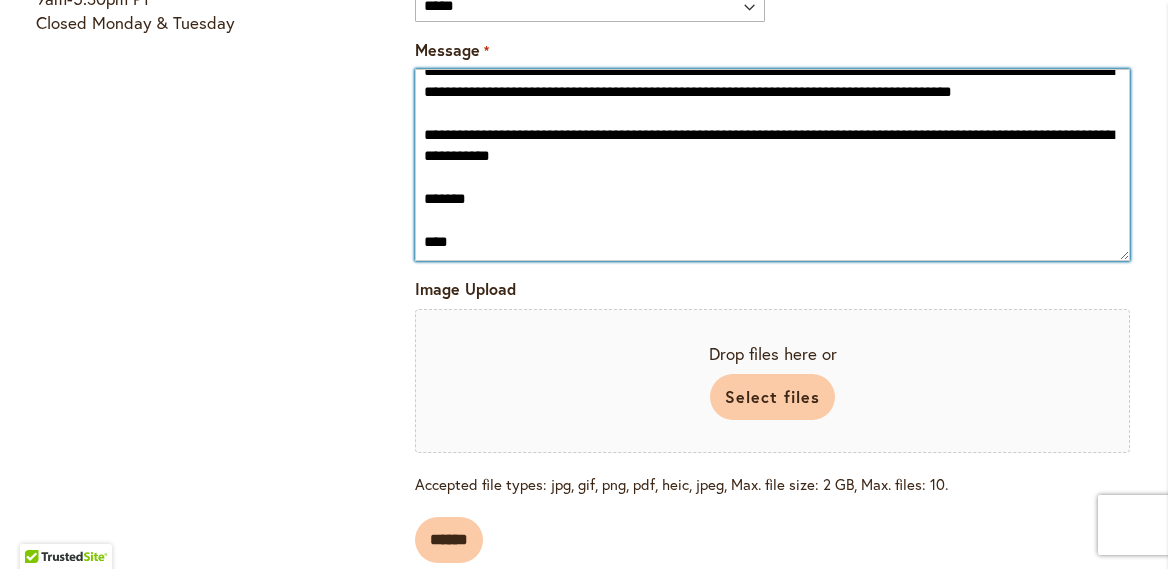 scroll, scrollTop: 447, scrollLeft: 0, axis: vertical 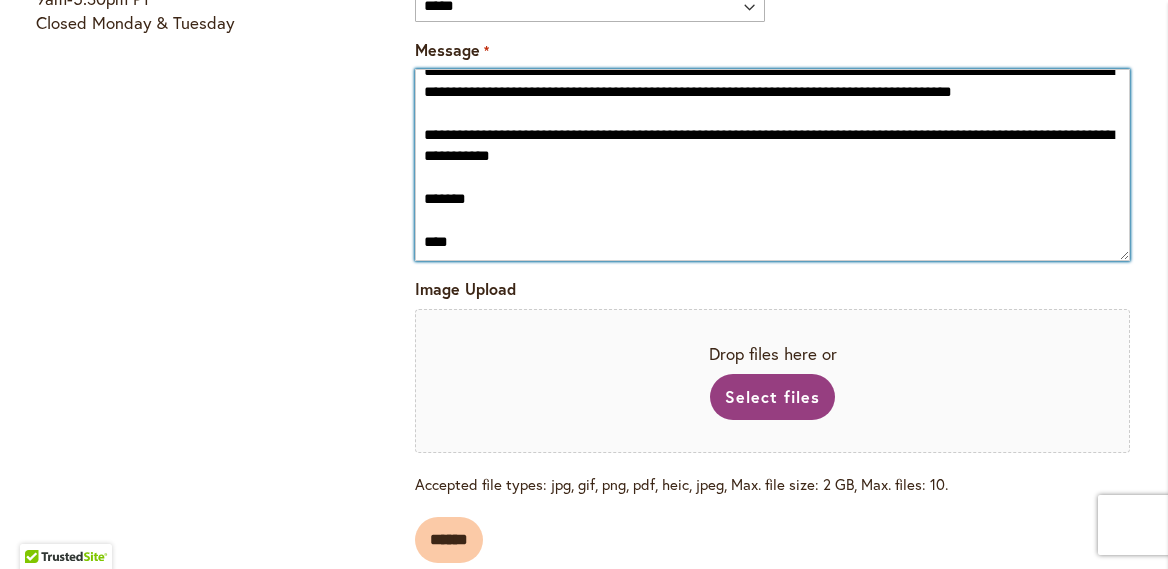 type on "**********" 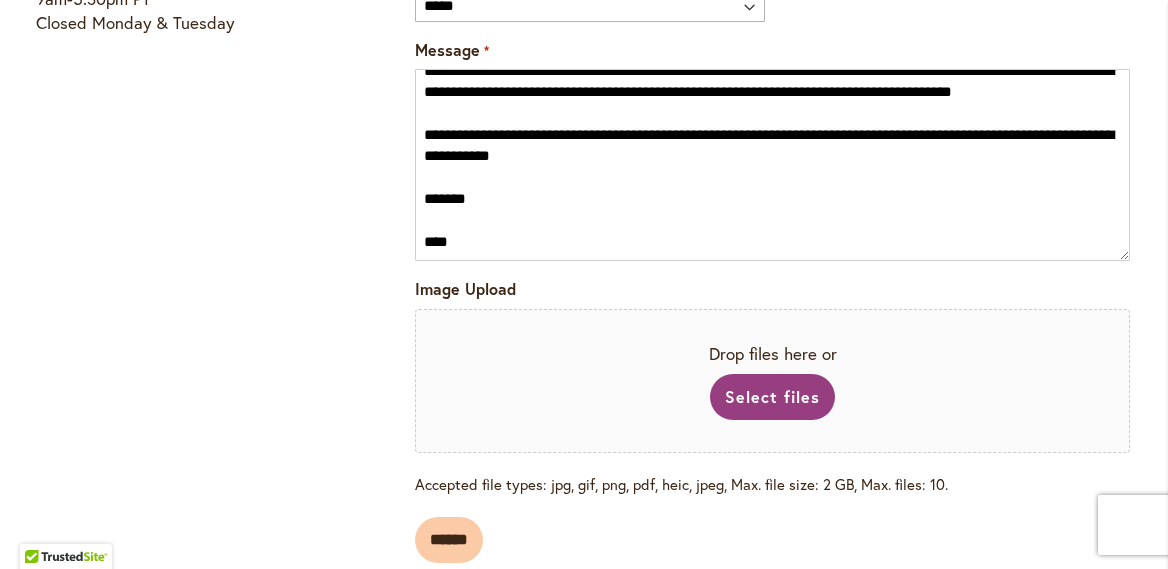 click on "Select files" at bounding box center [772, 397] 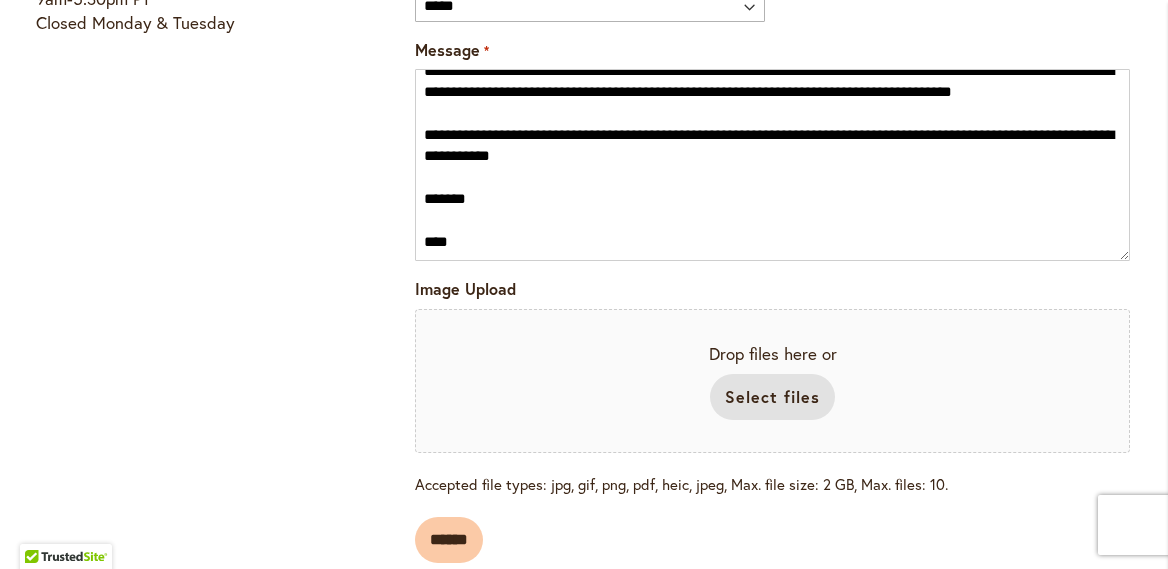 type on "**********" 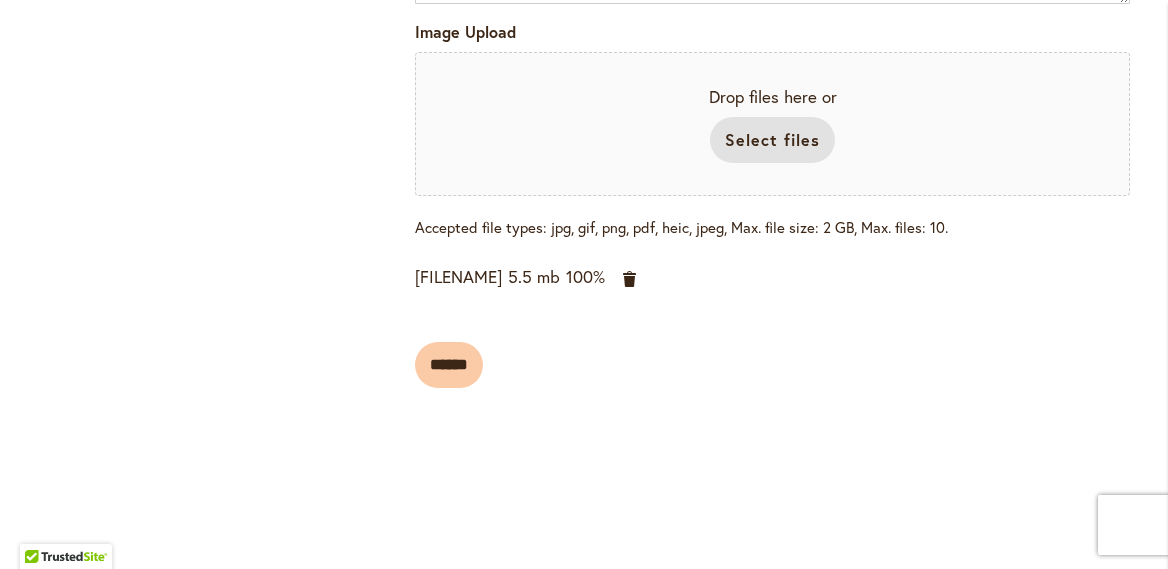 scroll, scrollTop: 2002, scrollLeft: 0, axis: vertical 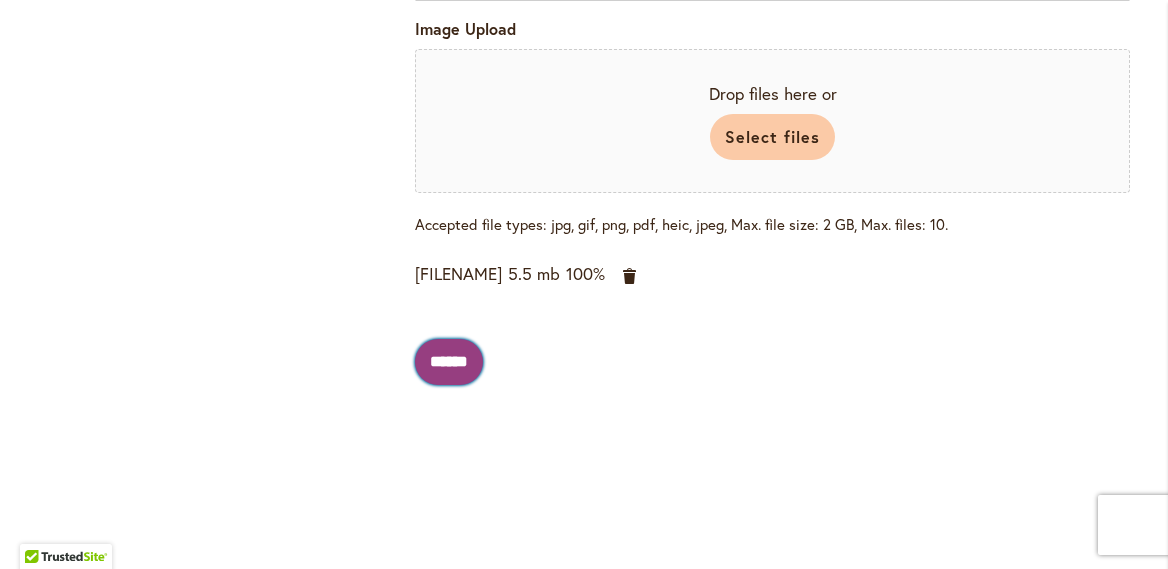 click on "******" at bounding box center (449, 362) 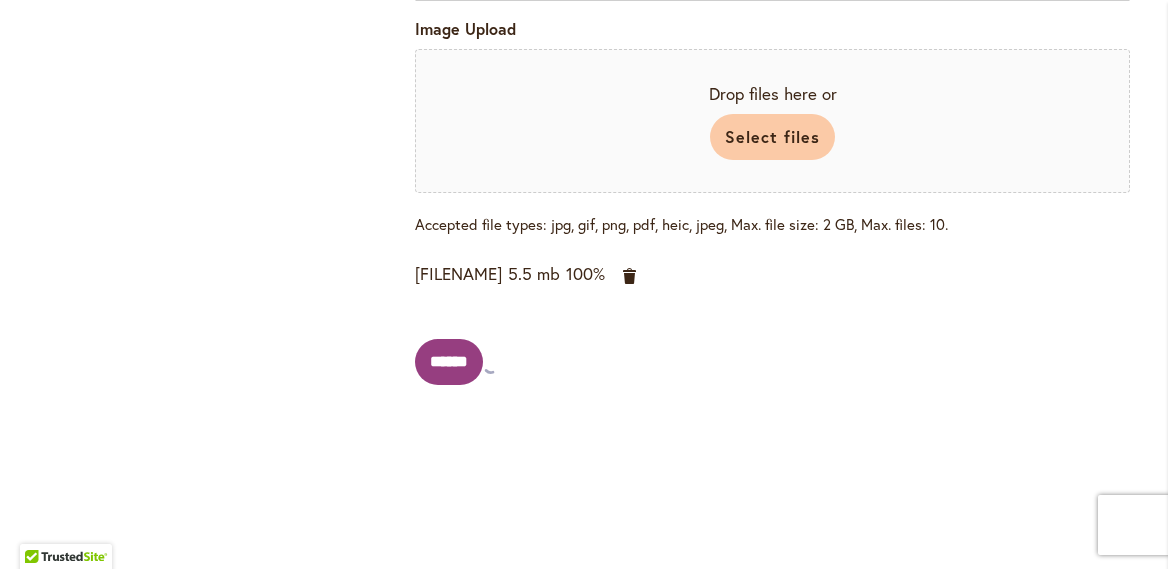 scroll, scrollTop: 0, scrollLeft: 0, axis: both 